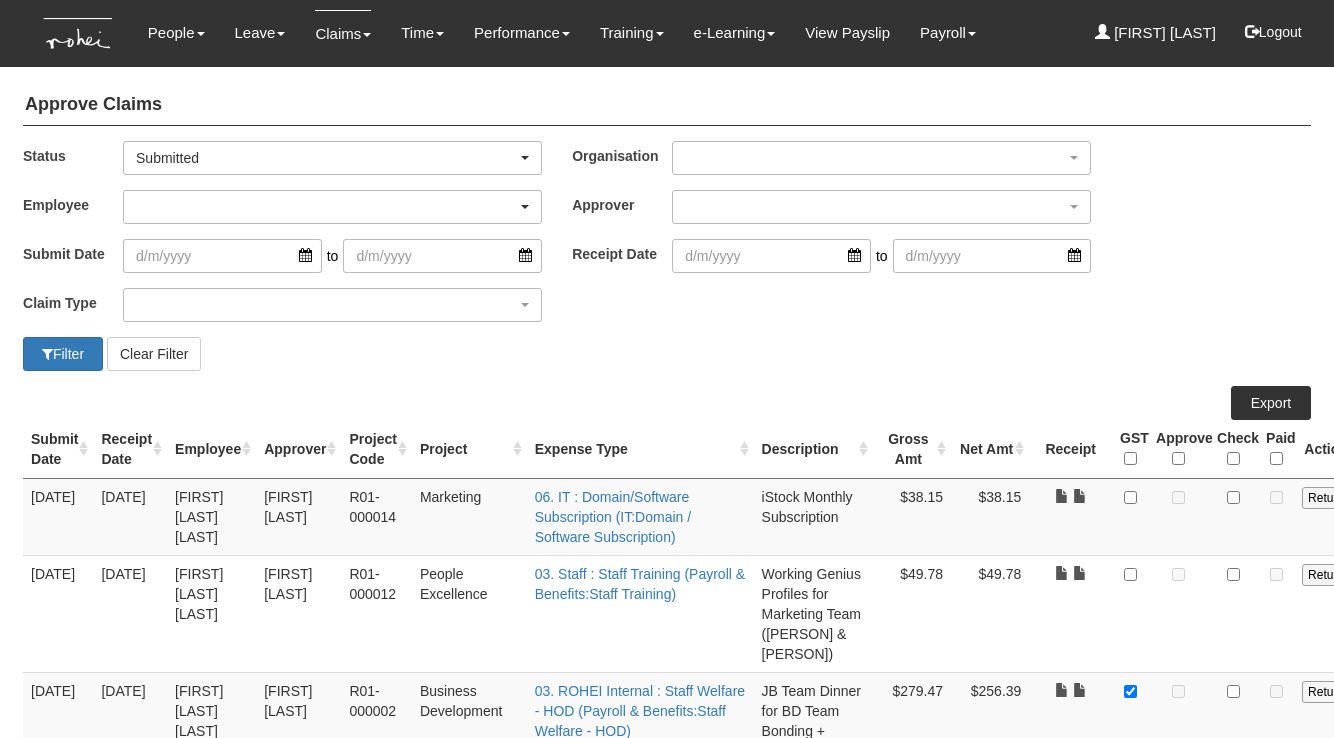 scroll, scrollTop: 0, scrollLeft: 0, axis: both 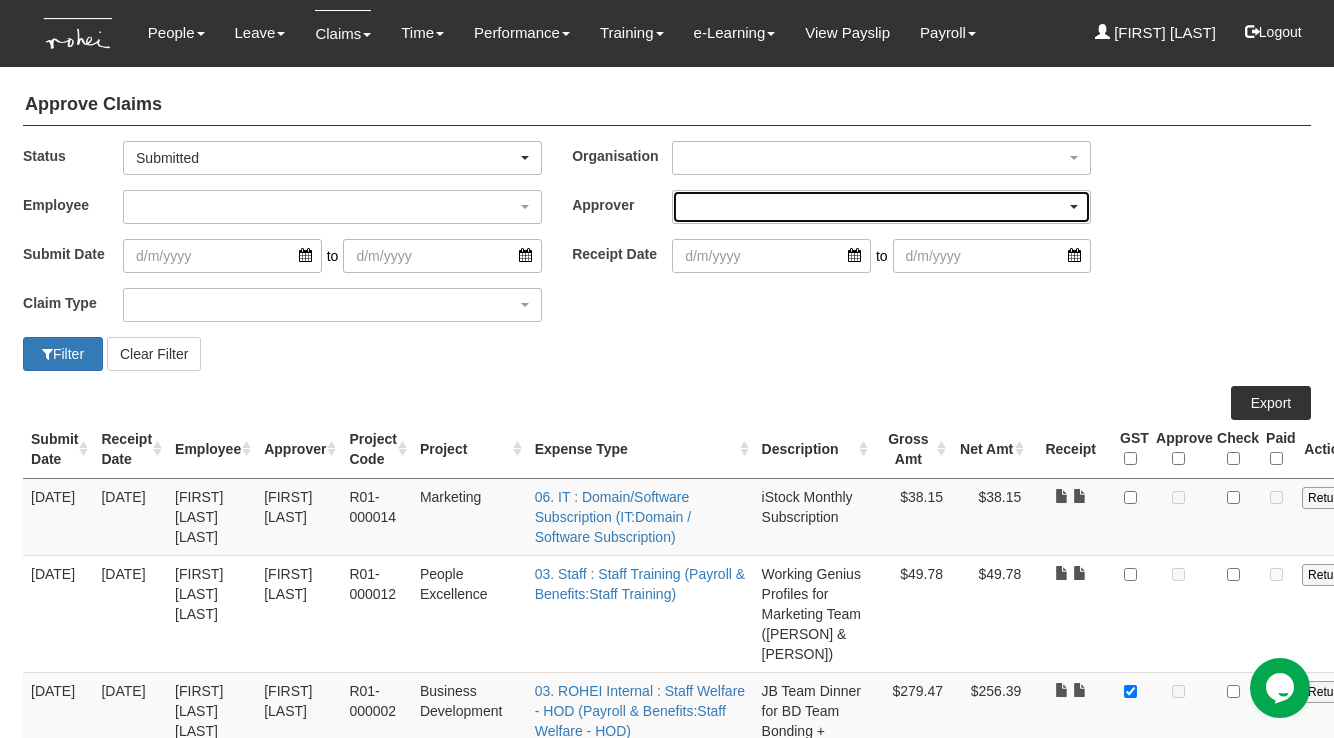 click at bounding box center [881, 207] 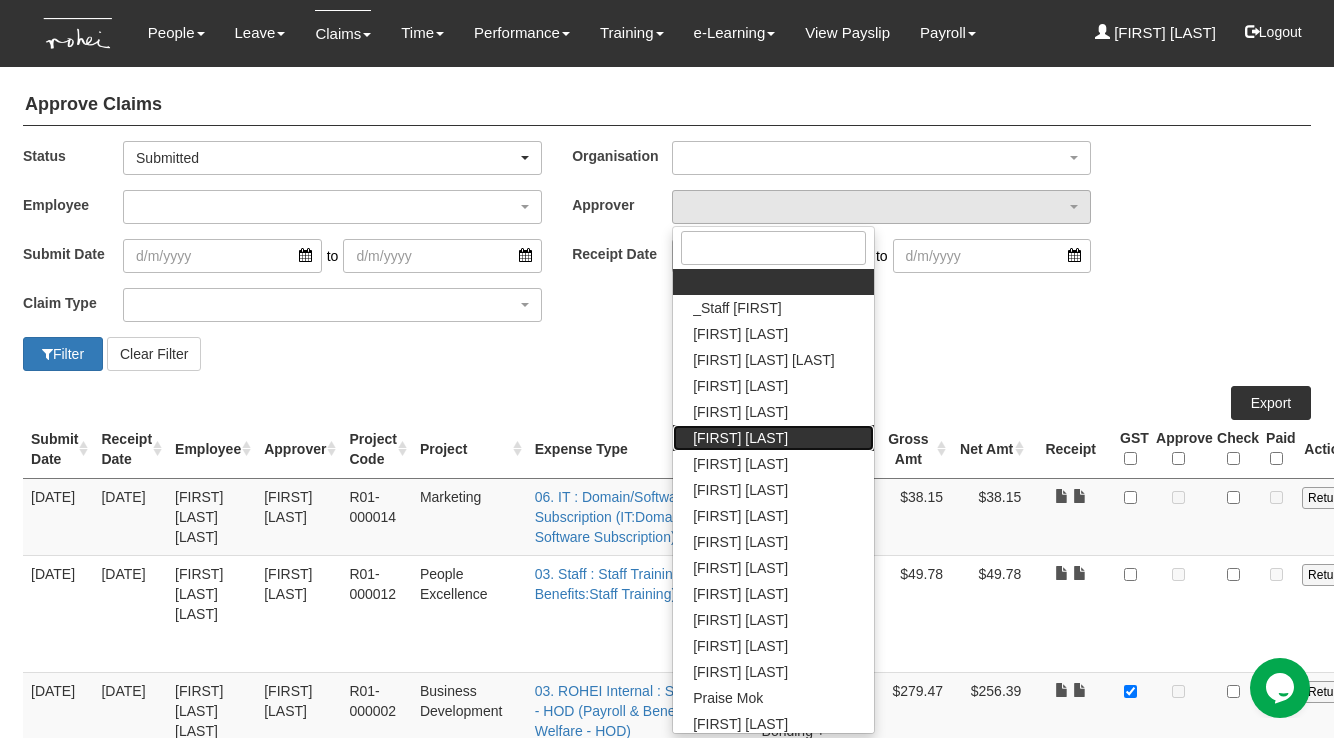 click on "[FIRST] [LAST]" at bounding box center [693, 287] 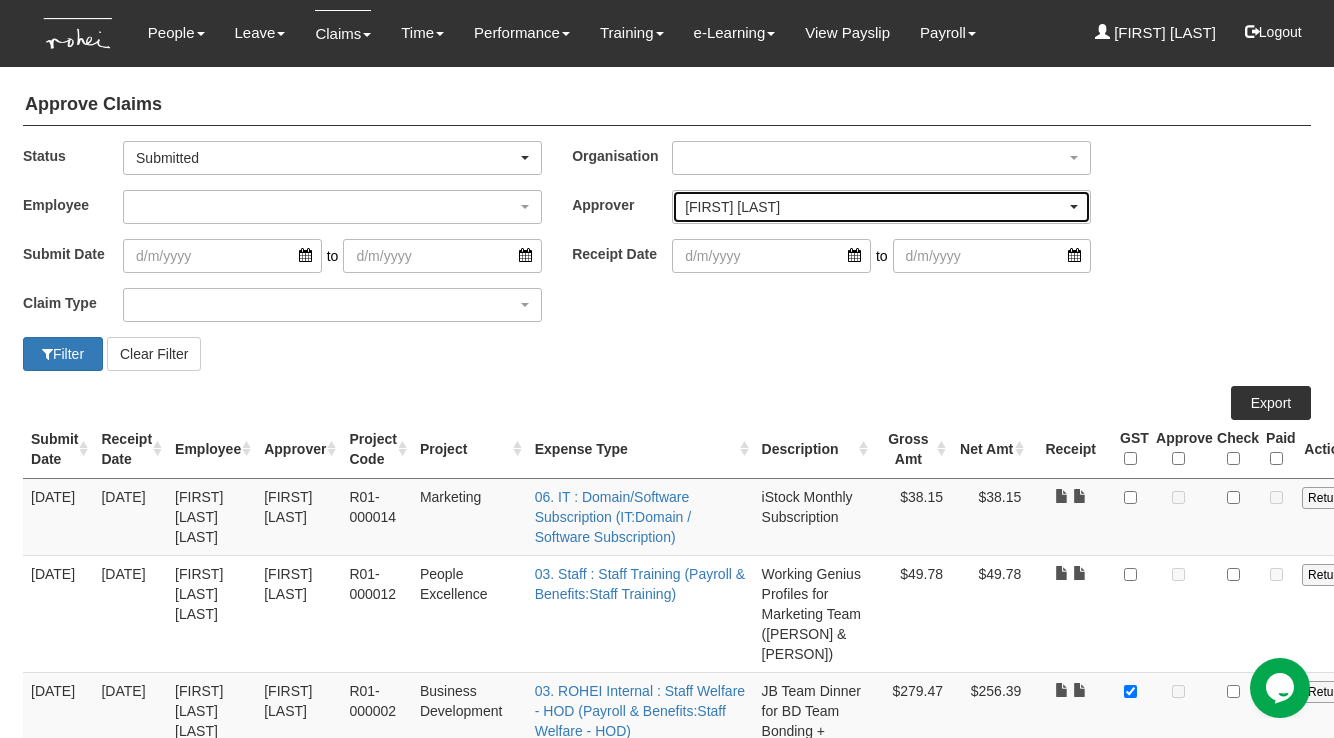 click on "[FIRST] [LAST]" at bounding box center (875, 207) 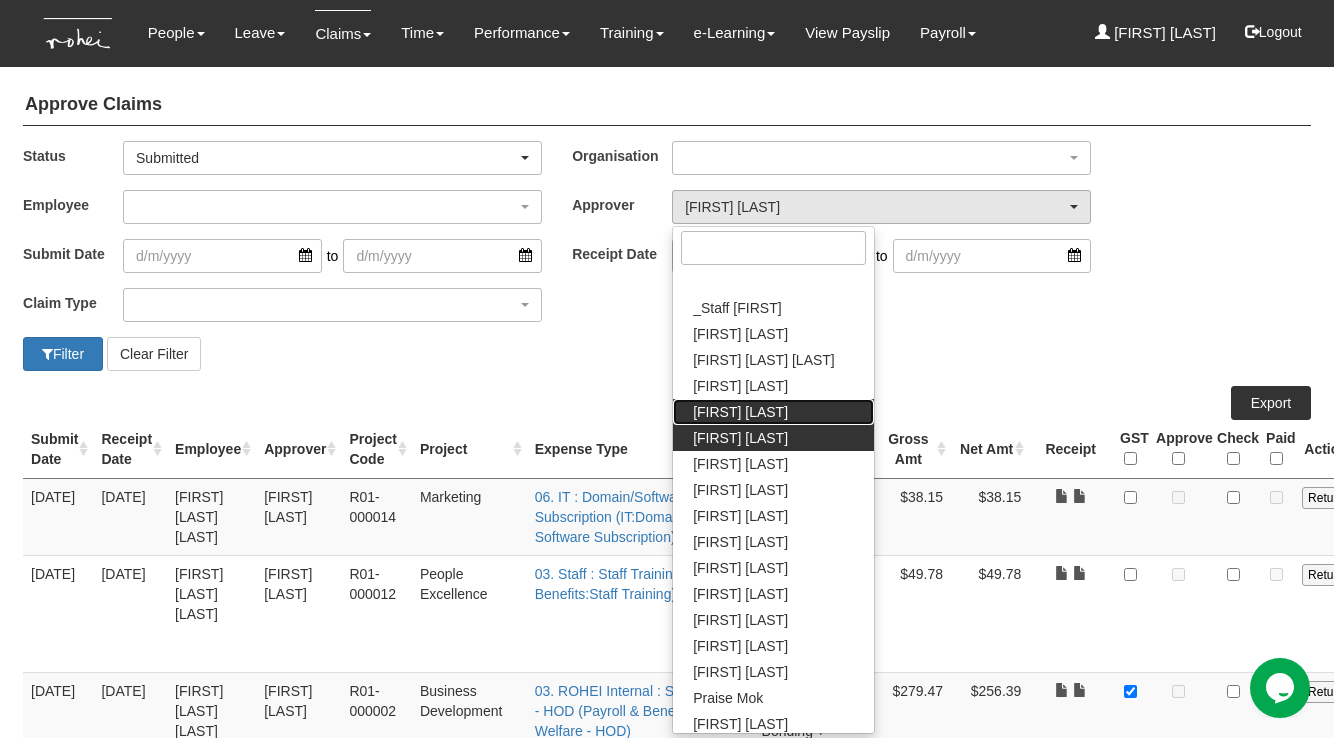 click on "[FIRST] [LAST]" at bounding box center (693, 287) 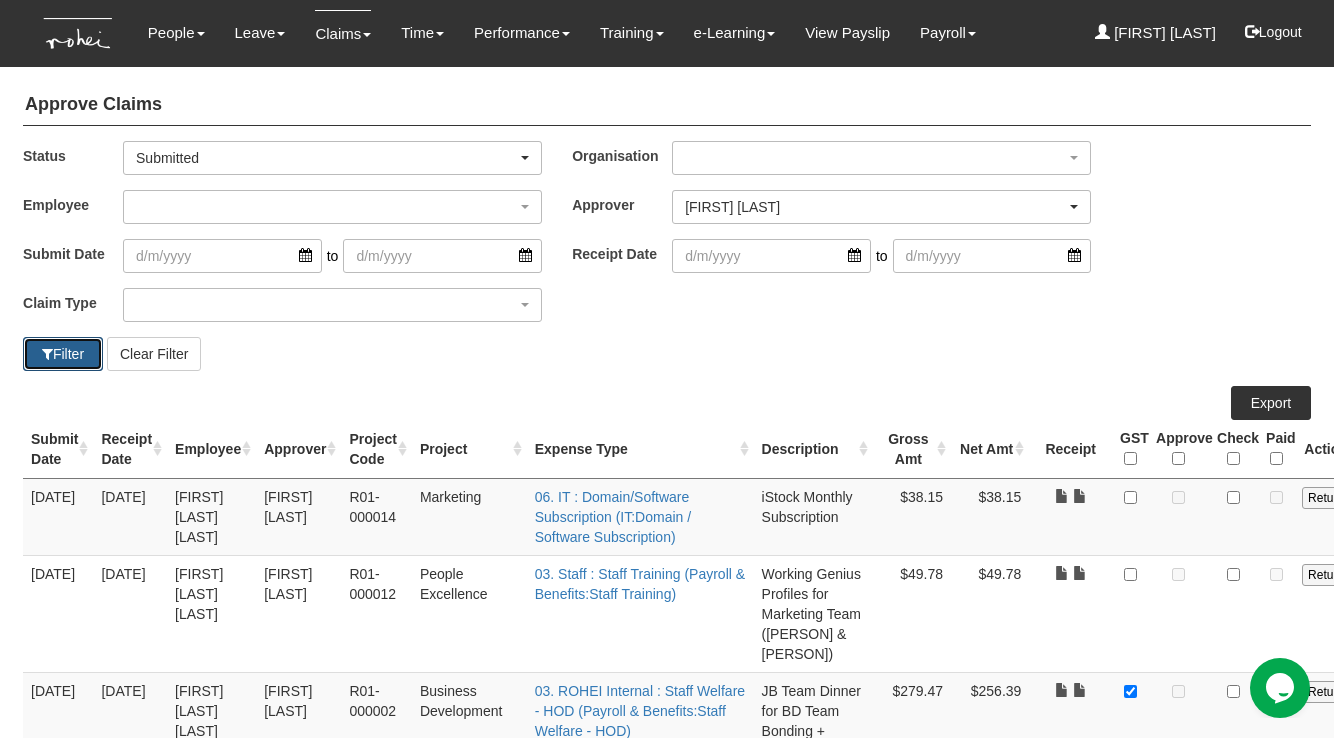 click on "Filter" at bounding box center (63, 354) 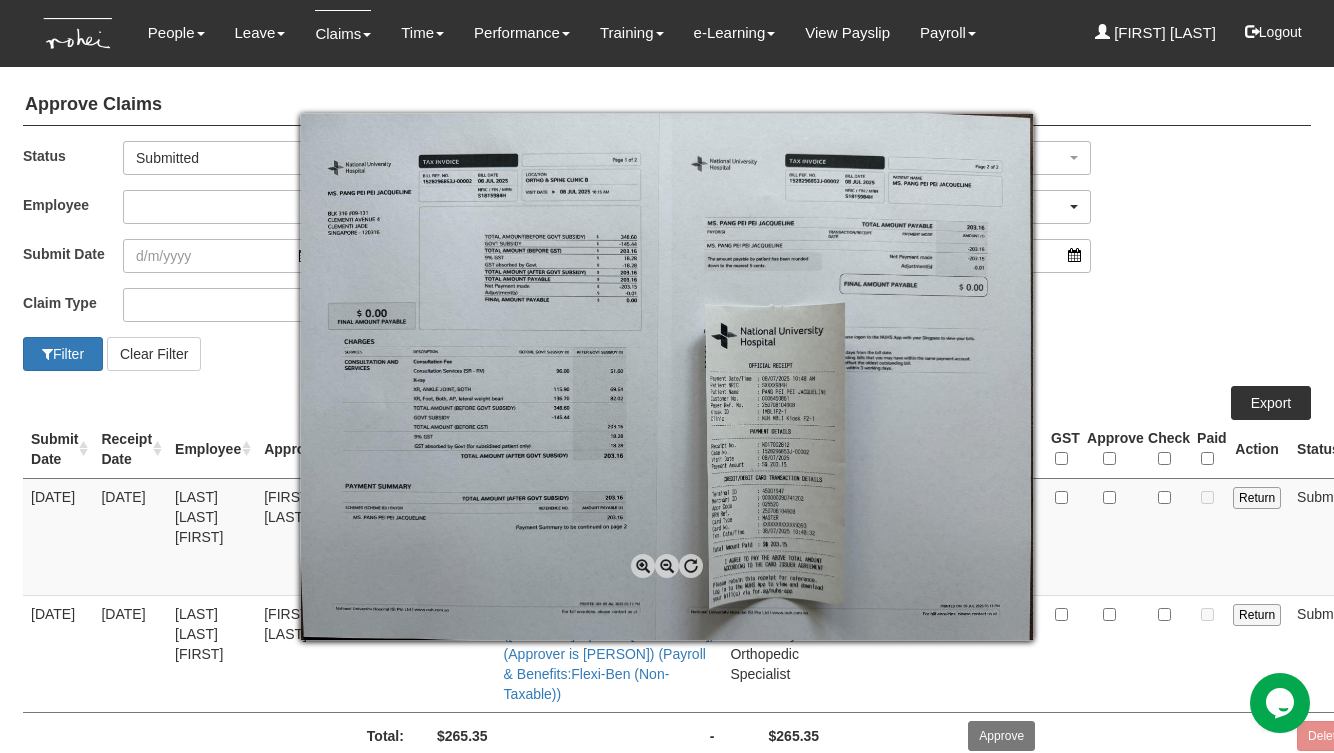 click at bounding box center [643, 566] 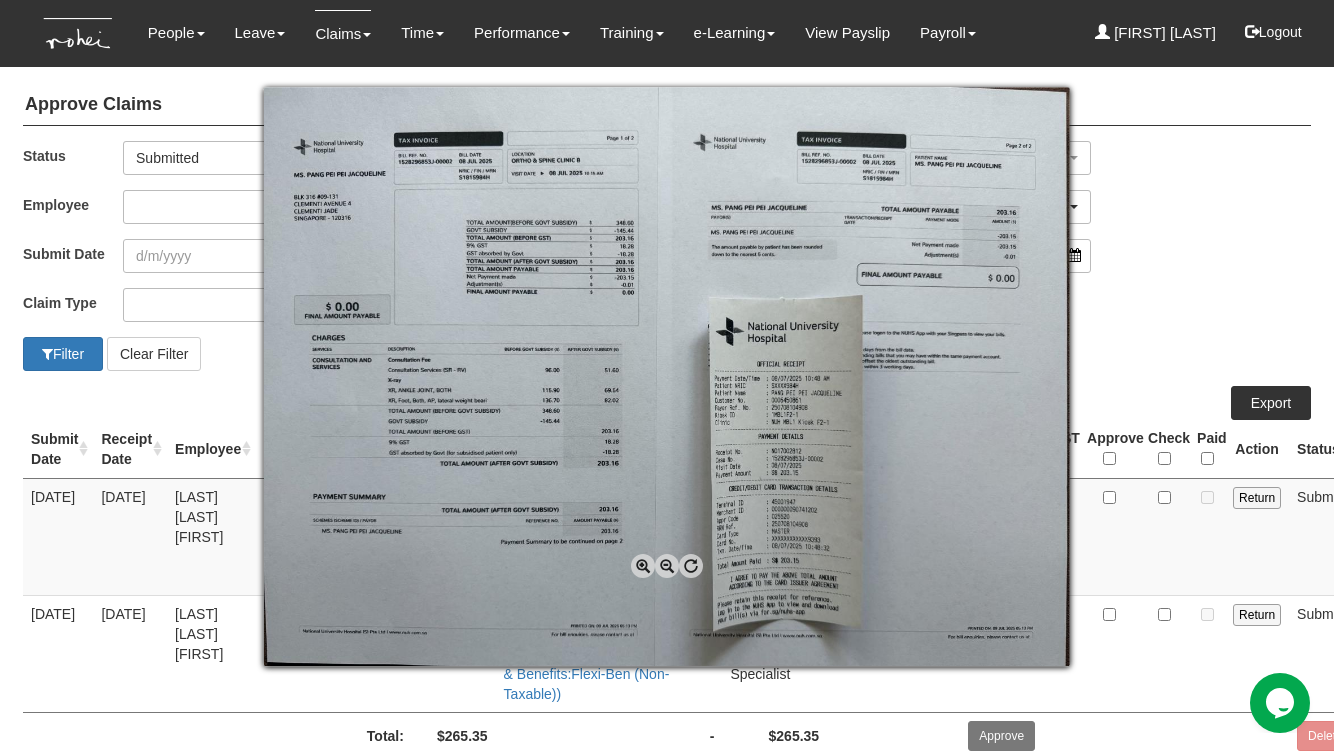click at bounding box center [643, 566] 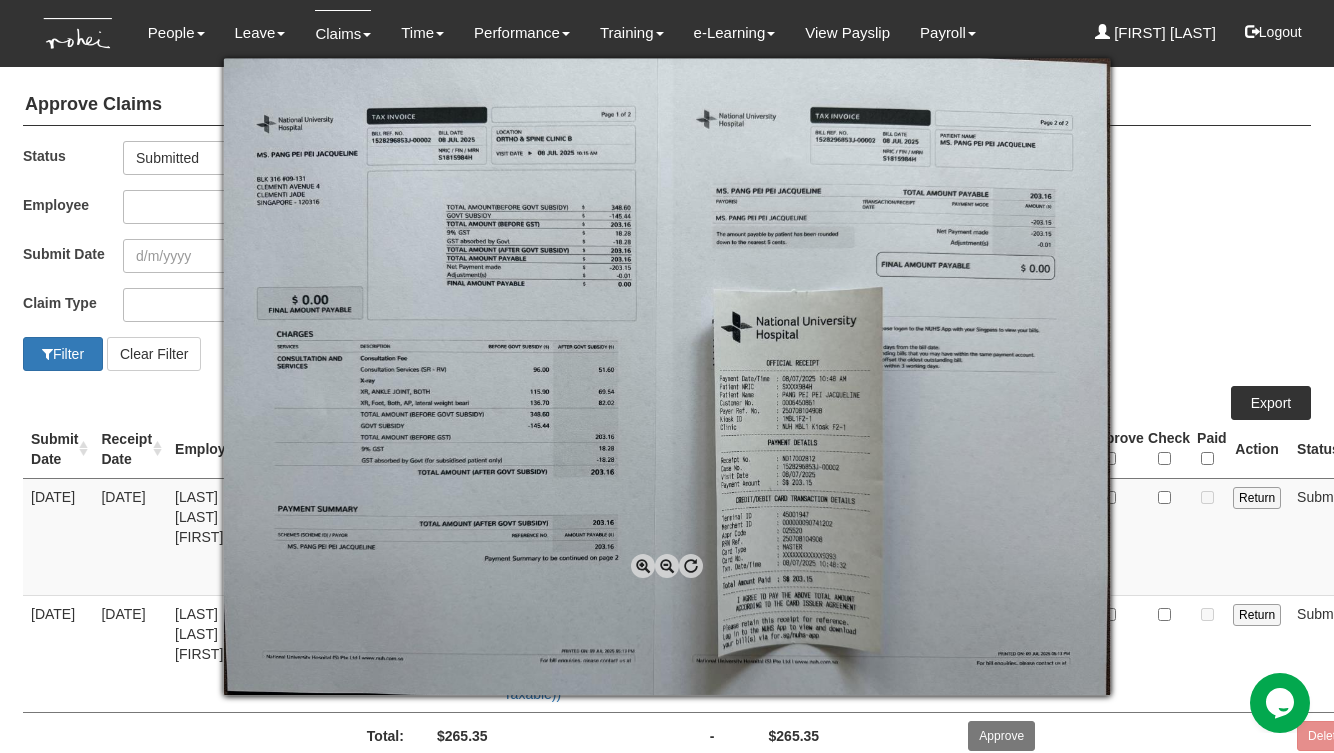 click at bounding box center [643, 566] 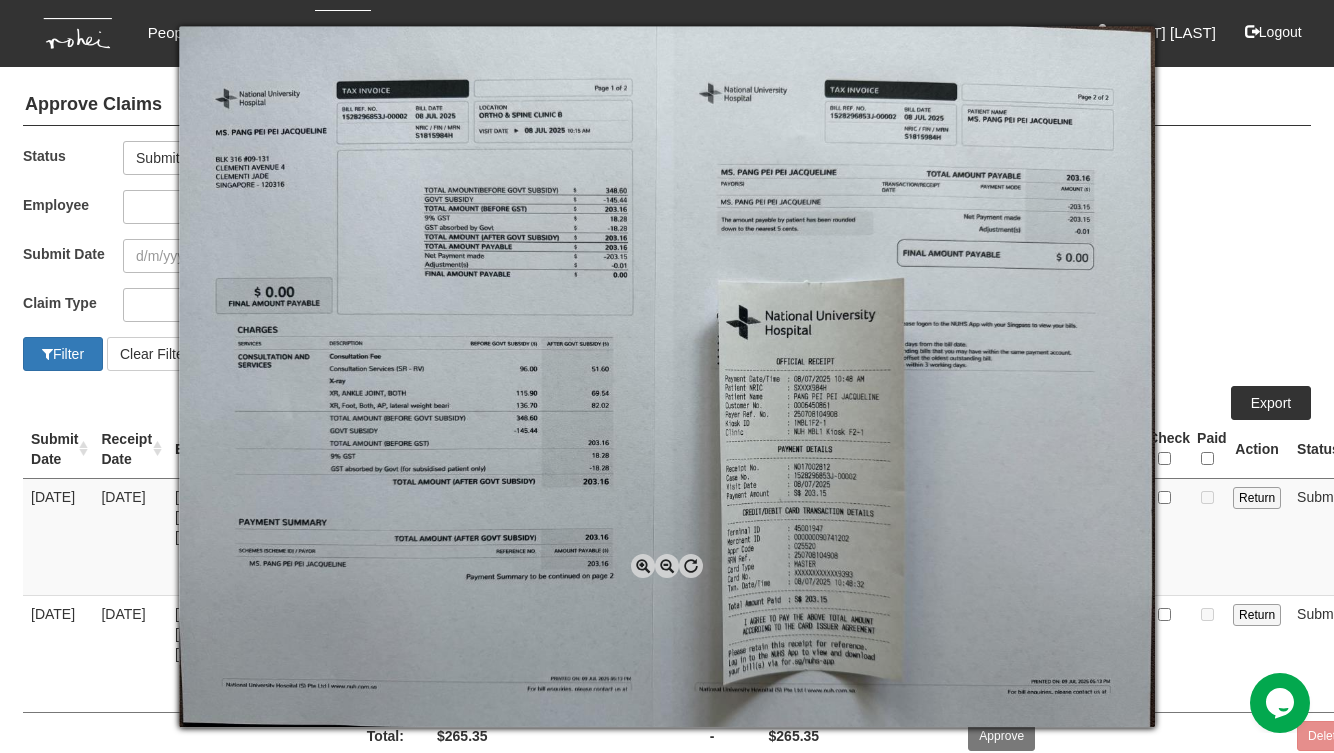 click at bounding box center [643, 566] 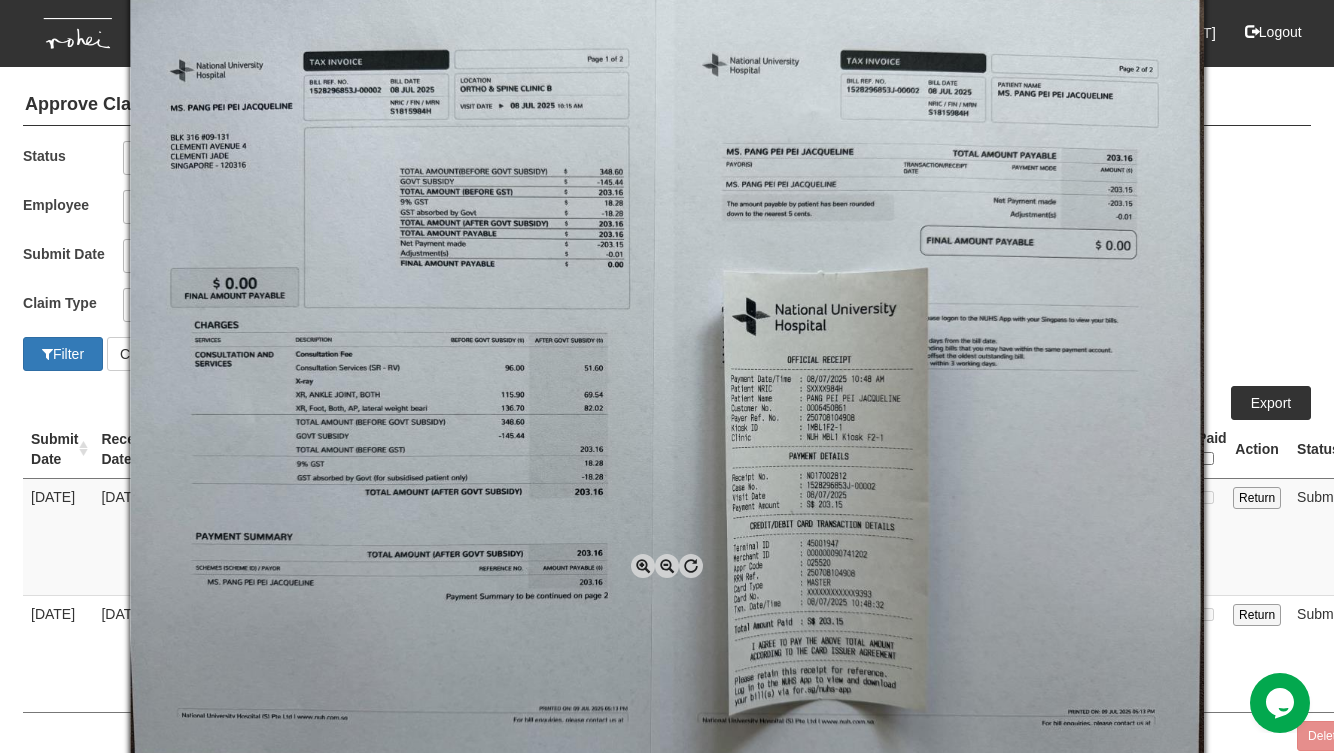 click at bounding box center [643, 566] 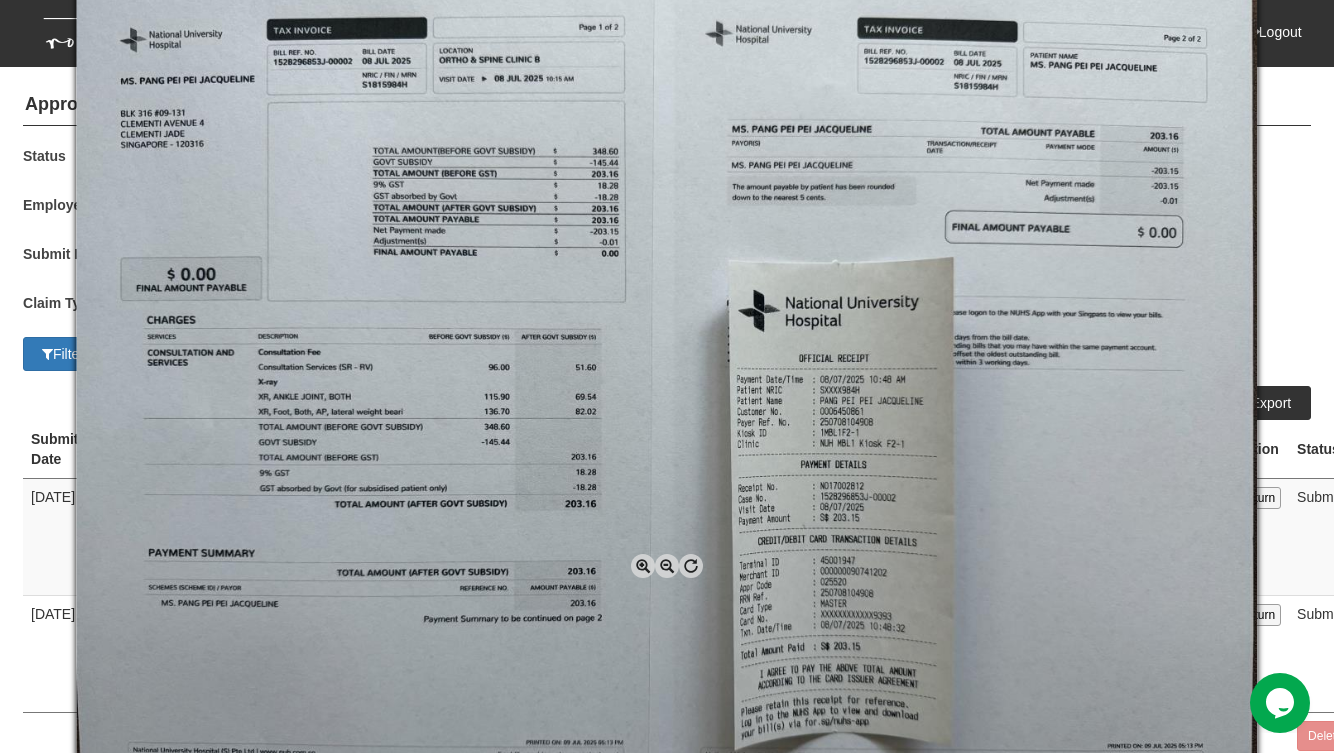 click at bounding box center [643, 566] 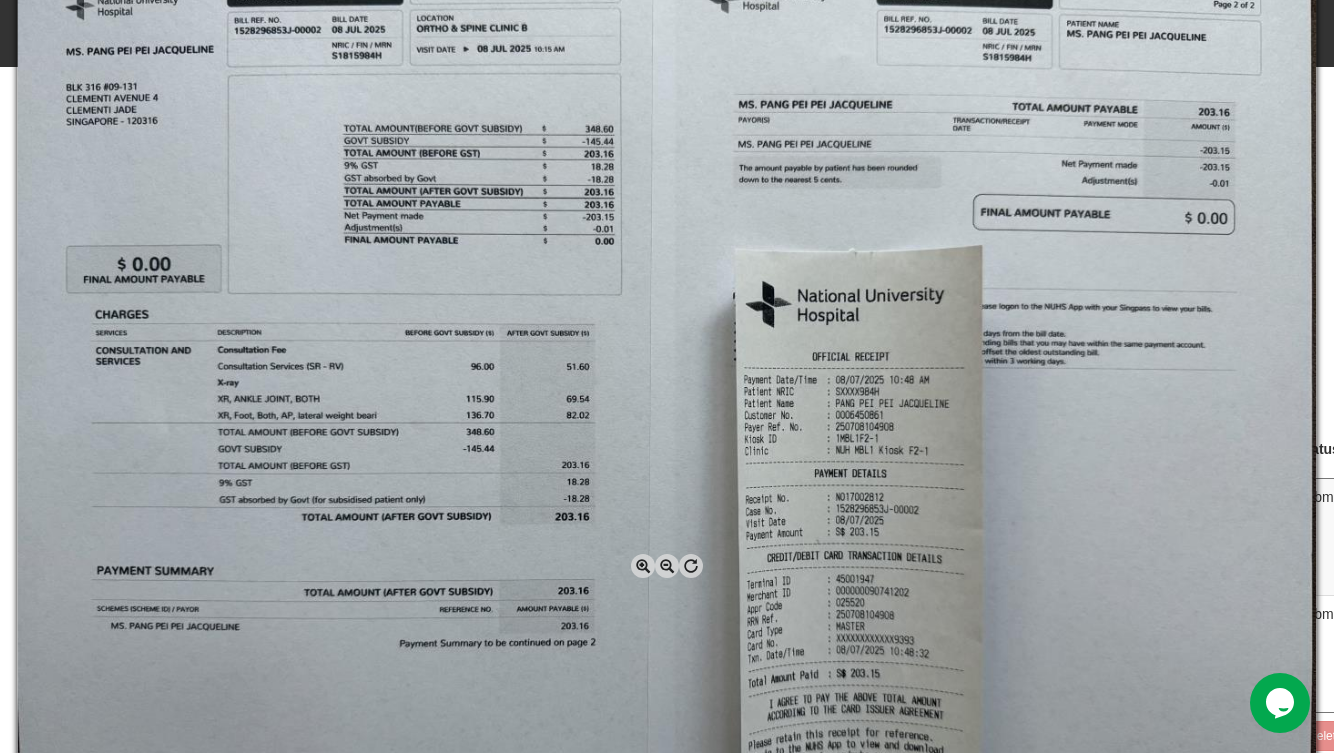 click at bounding box center (643, 566) 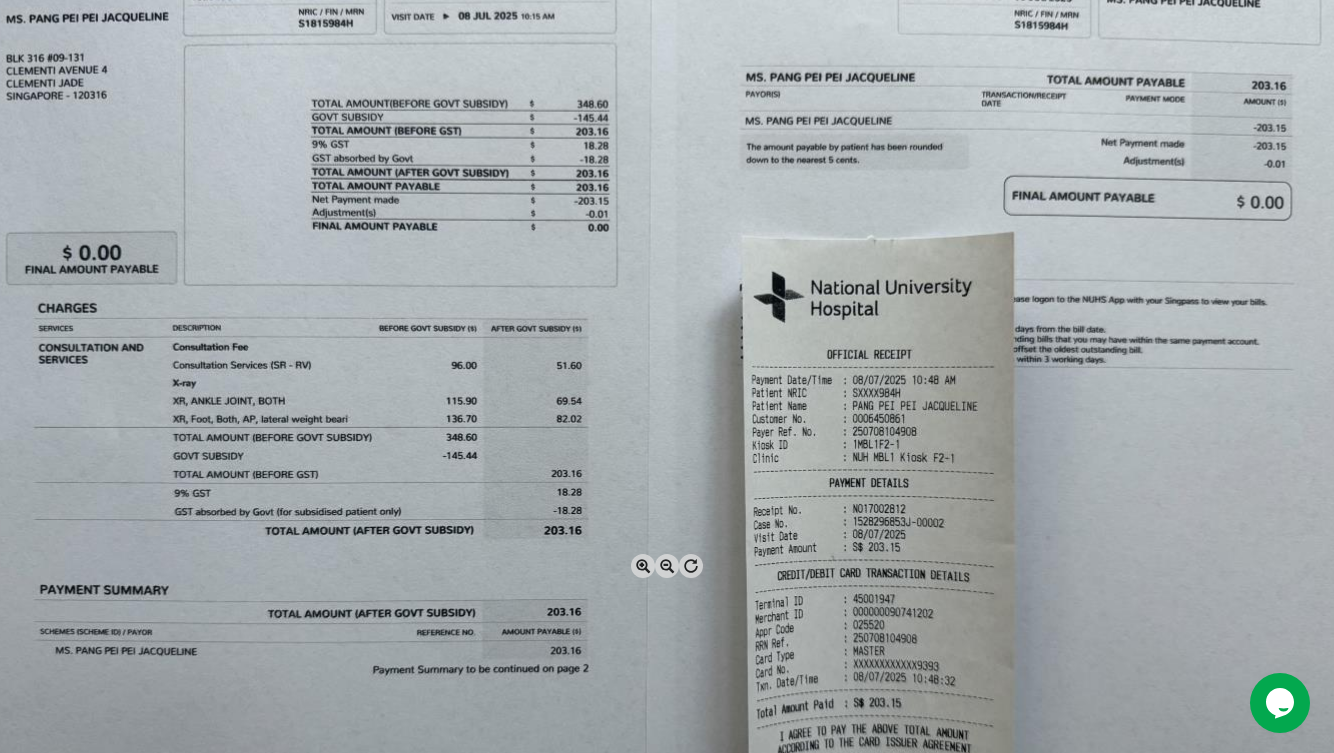 click at bounding box center (667, 566) 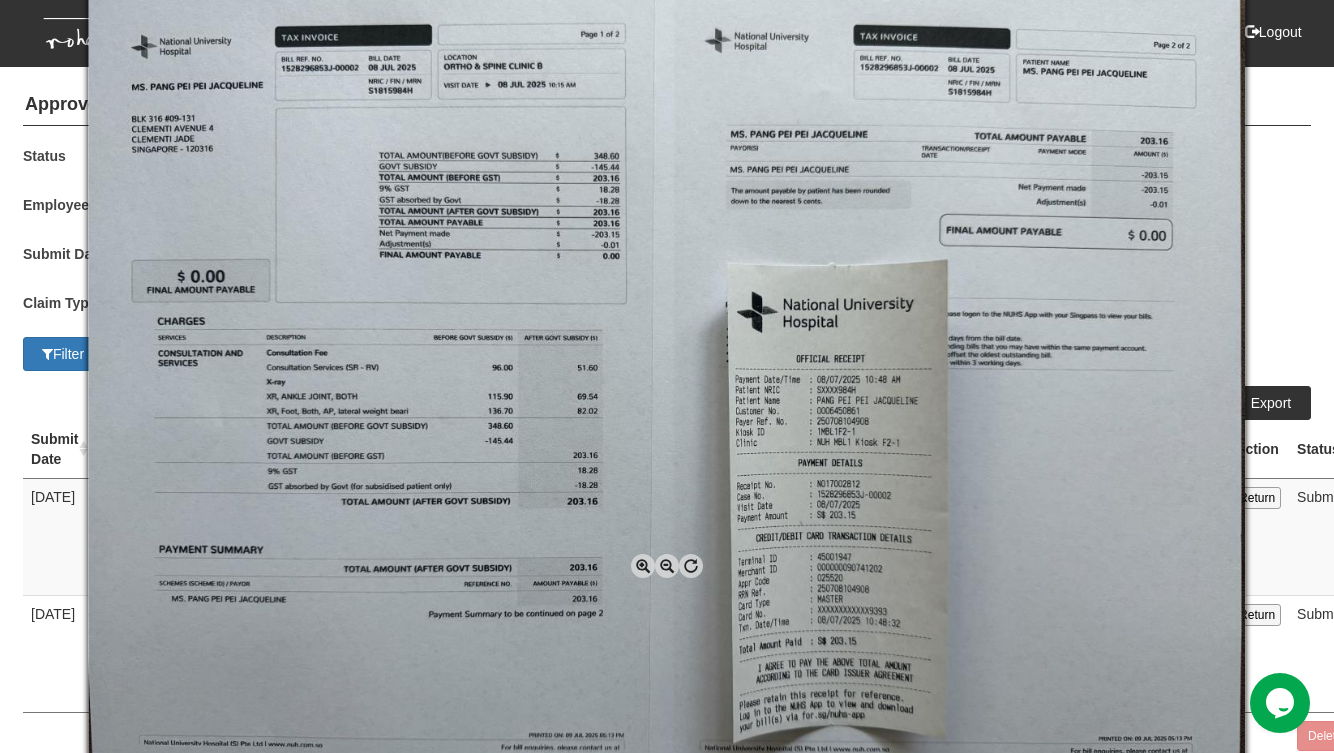 click at bounding box center (667, 566) 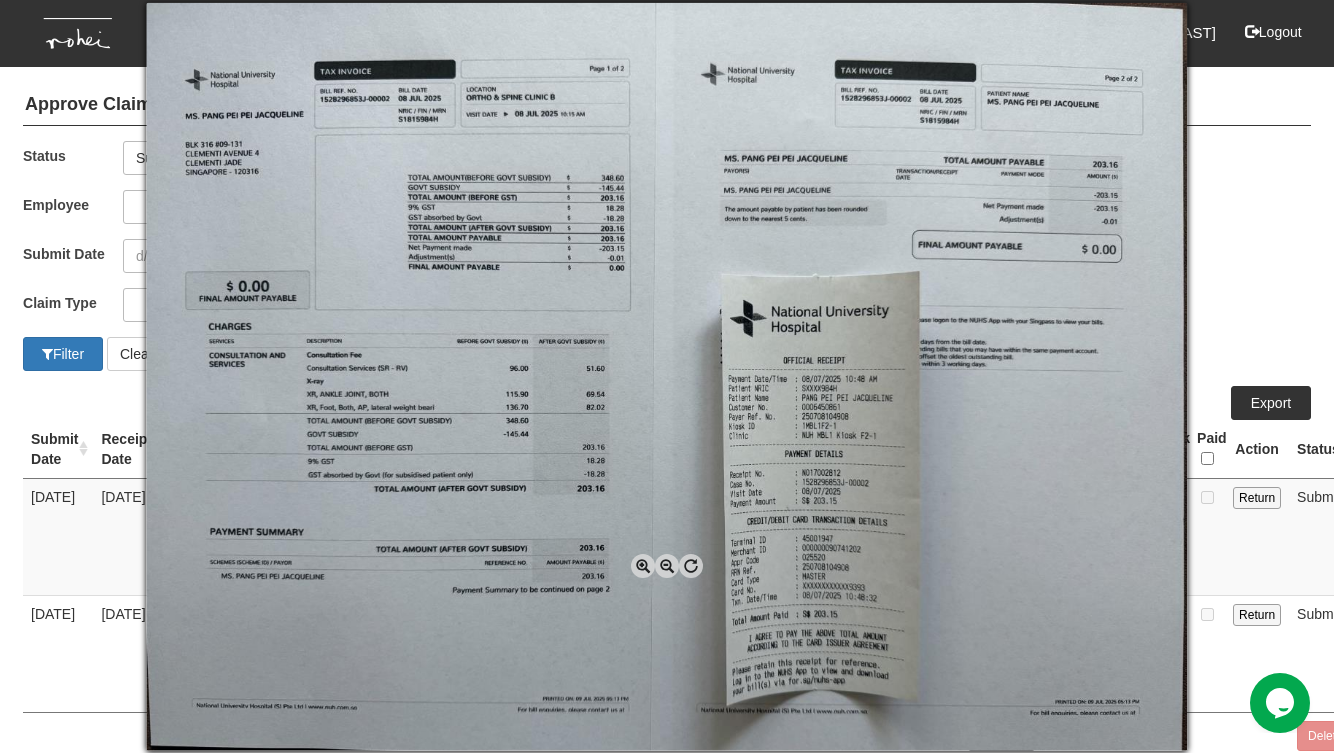 click at bounding box center [667, 566] 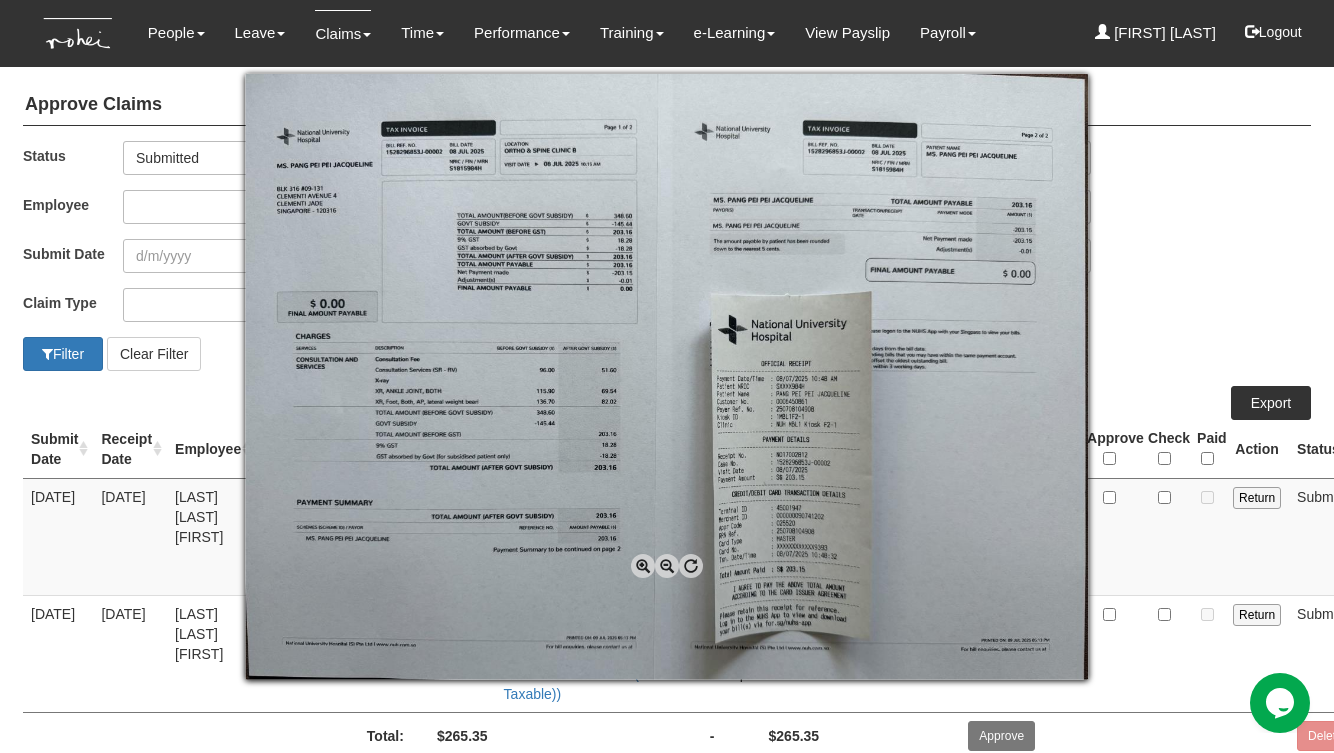 click at bounding box center [667, 376] 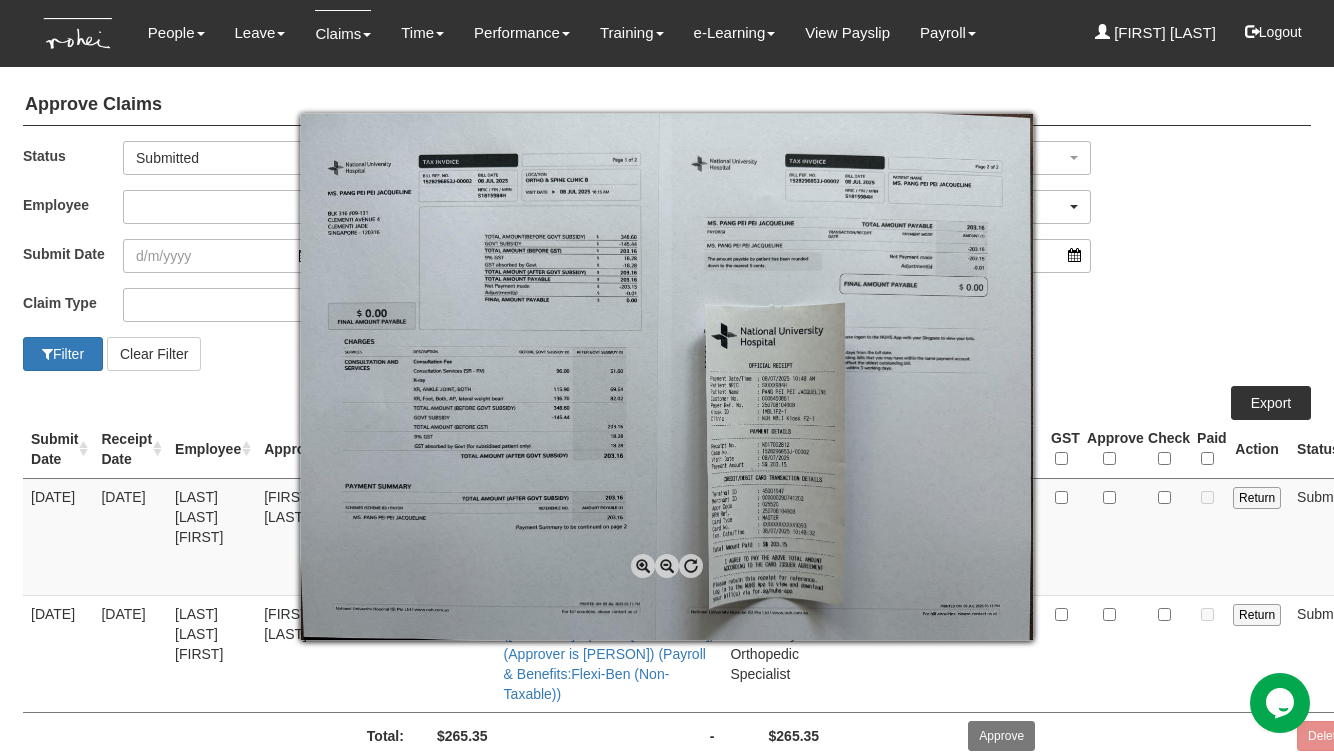 click at bounding box center (667, 376) 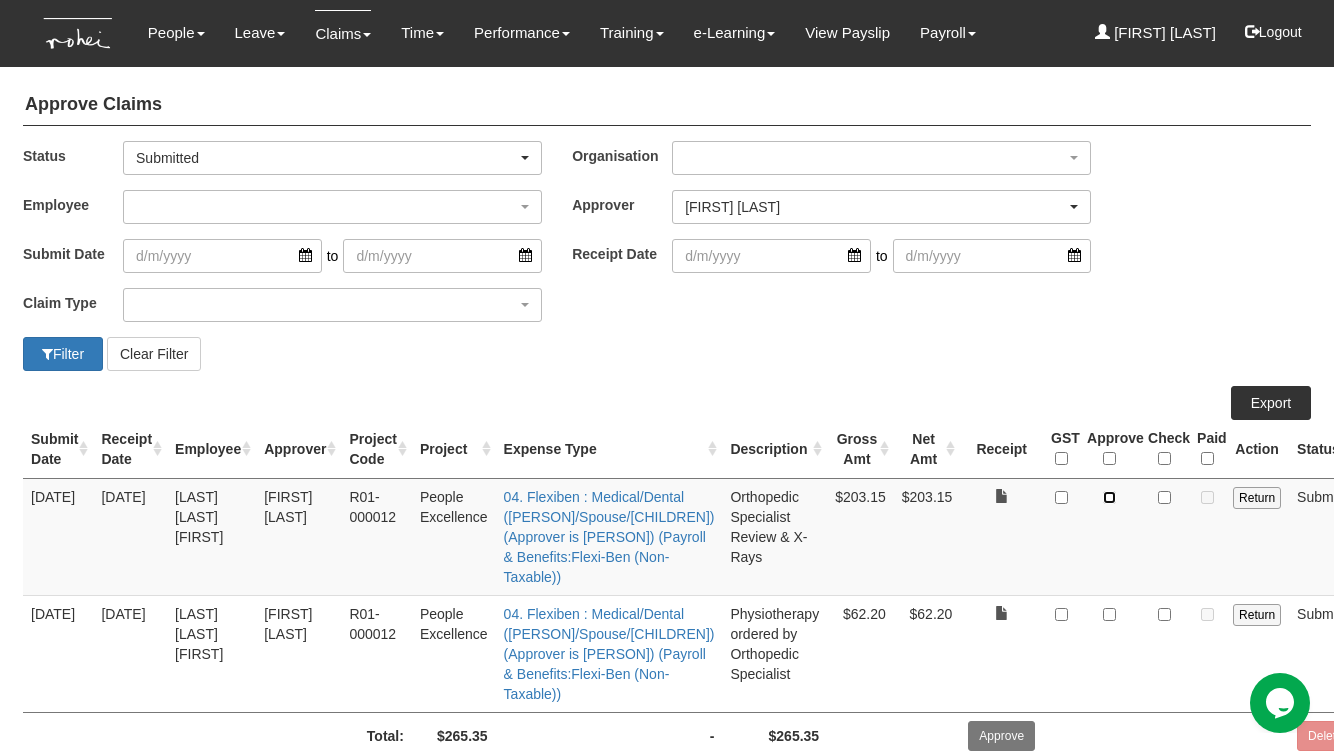 click at bounding box center [1109, 497] 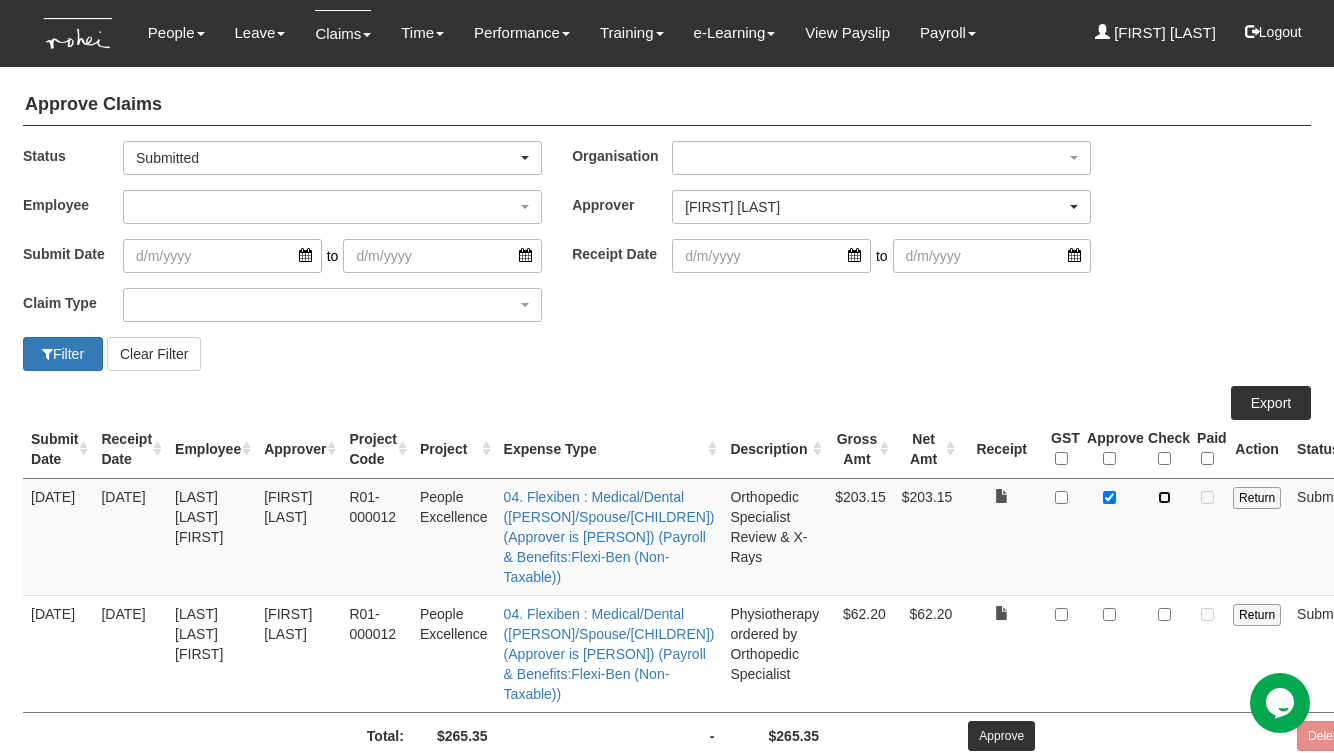 click at bounding box center (1164, 497) 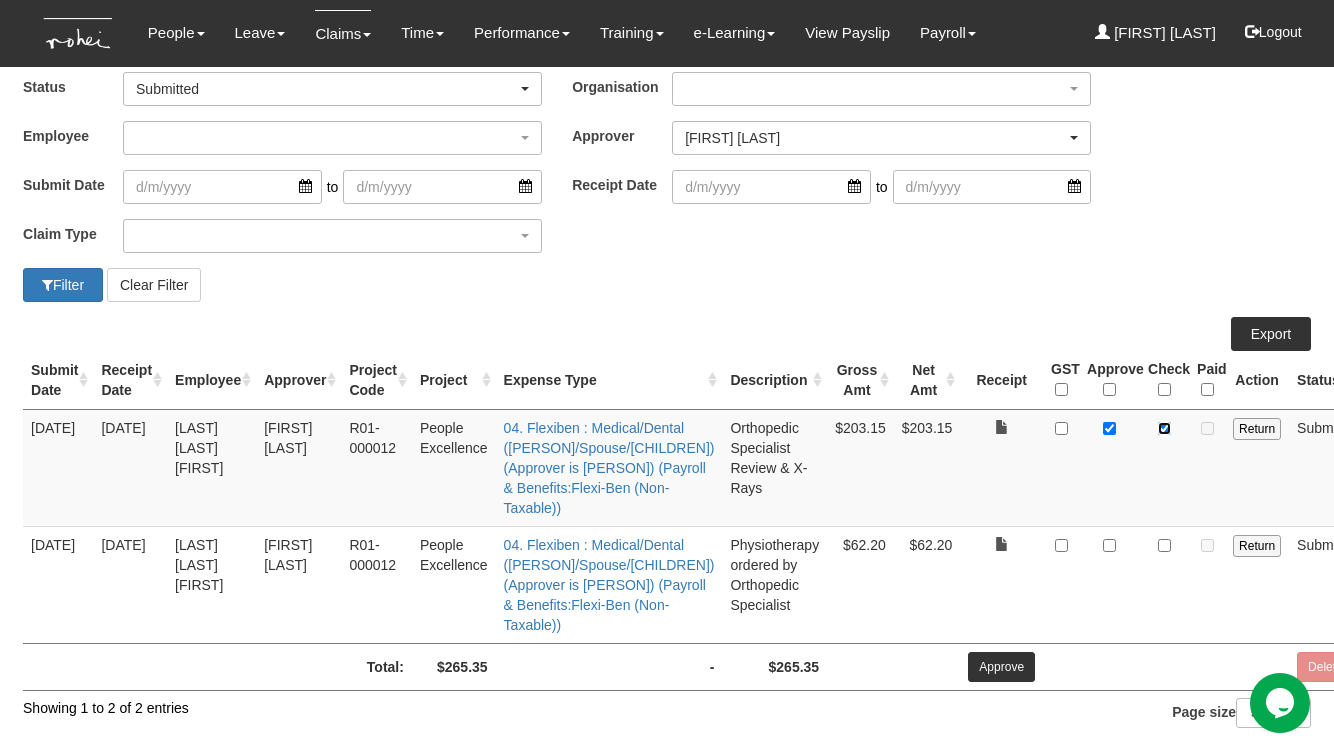 scroll, scrollTop: 146, scrollLeft: 0, axis: vertical 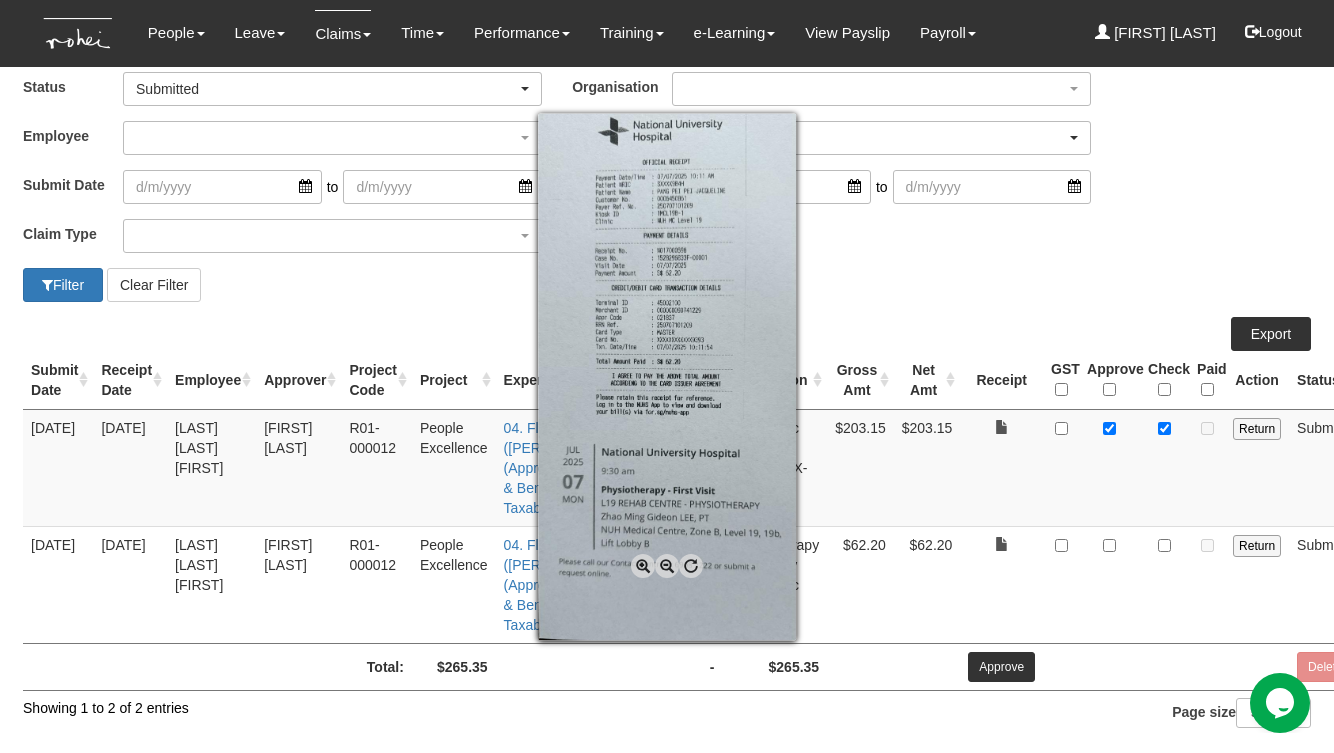 click at bounding box center [643, 566] 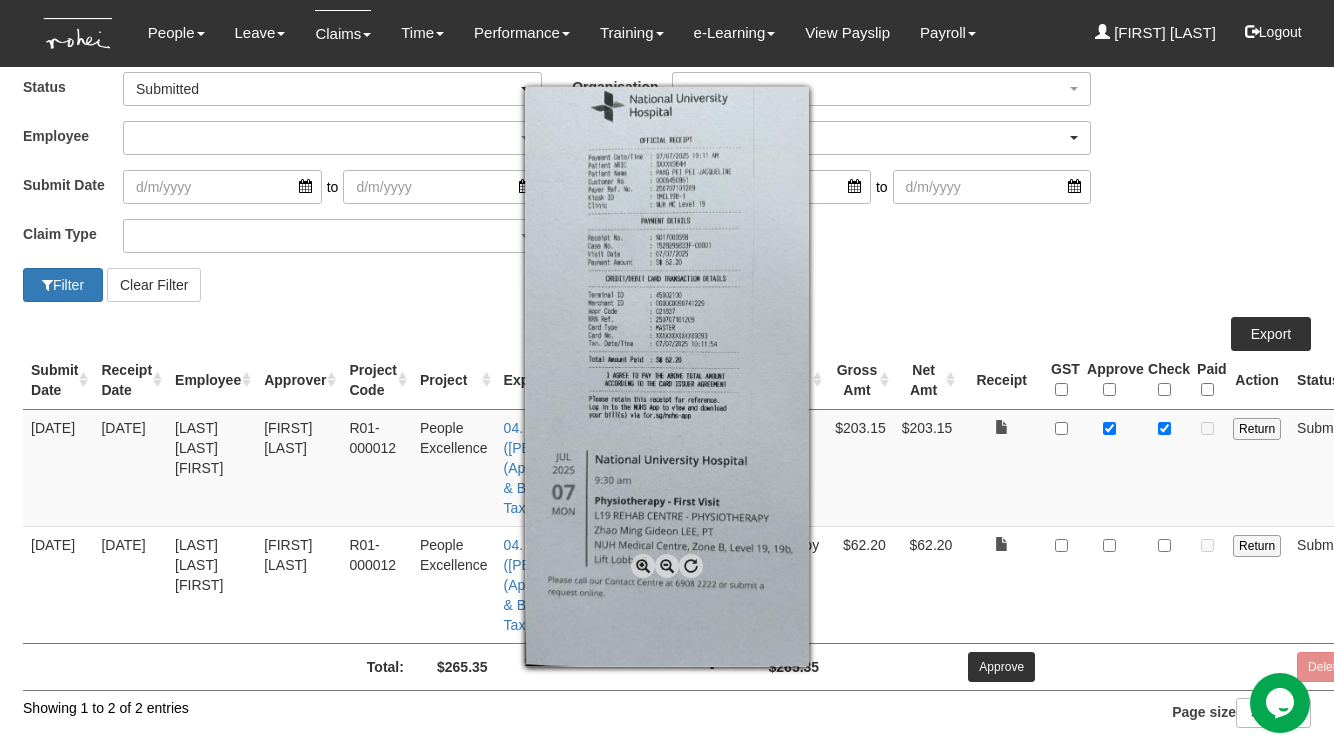 click at bounding box center [643, 566] 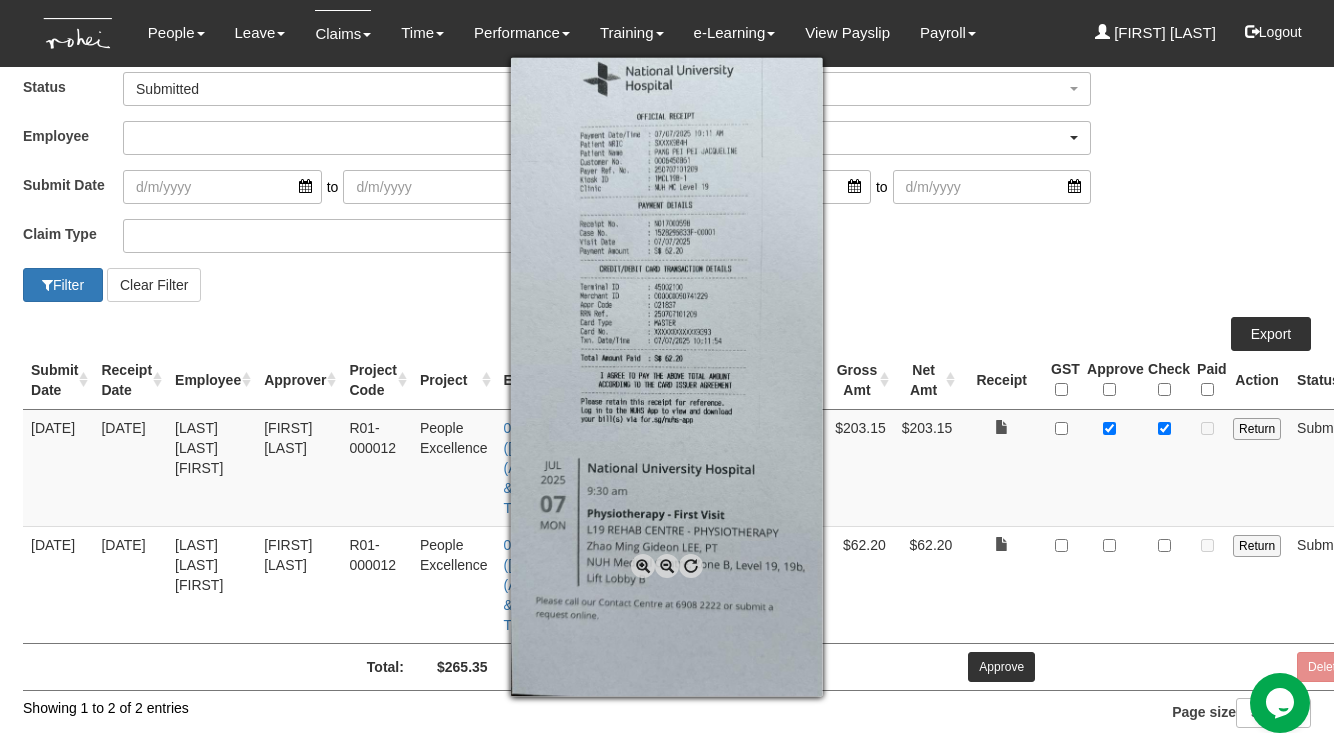 click at bounding box center [643, 566] 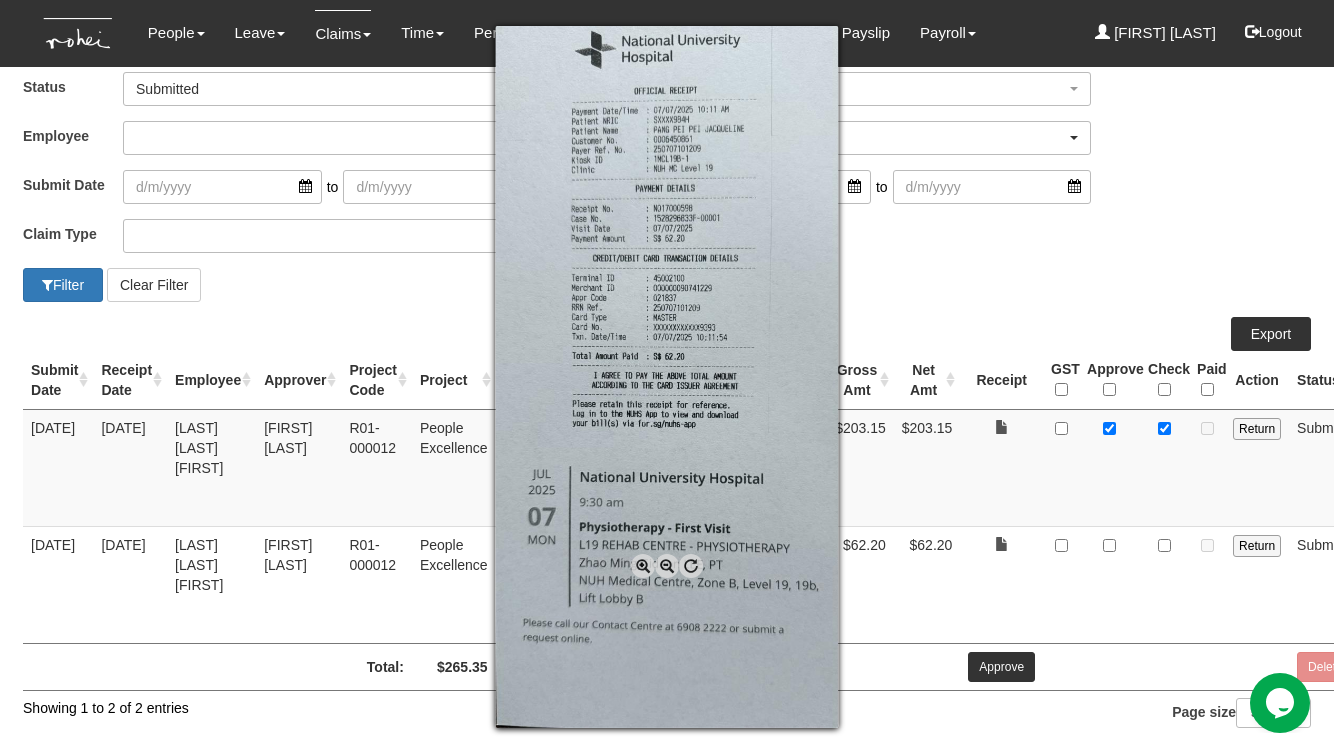 click at bounding box center (643, 566) 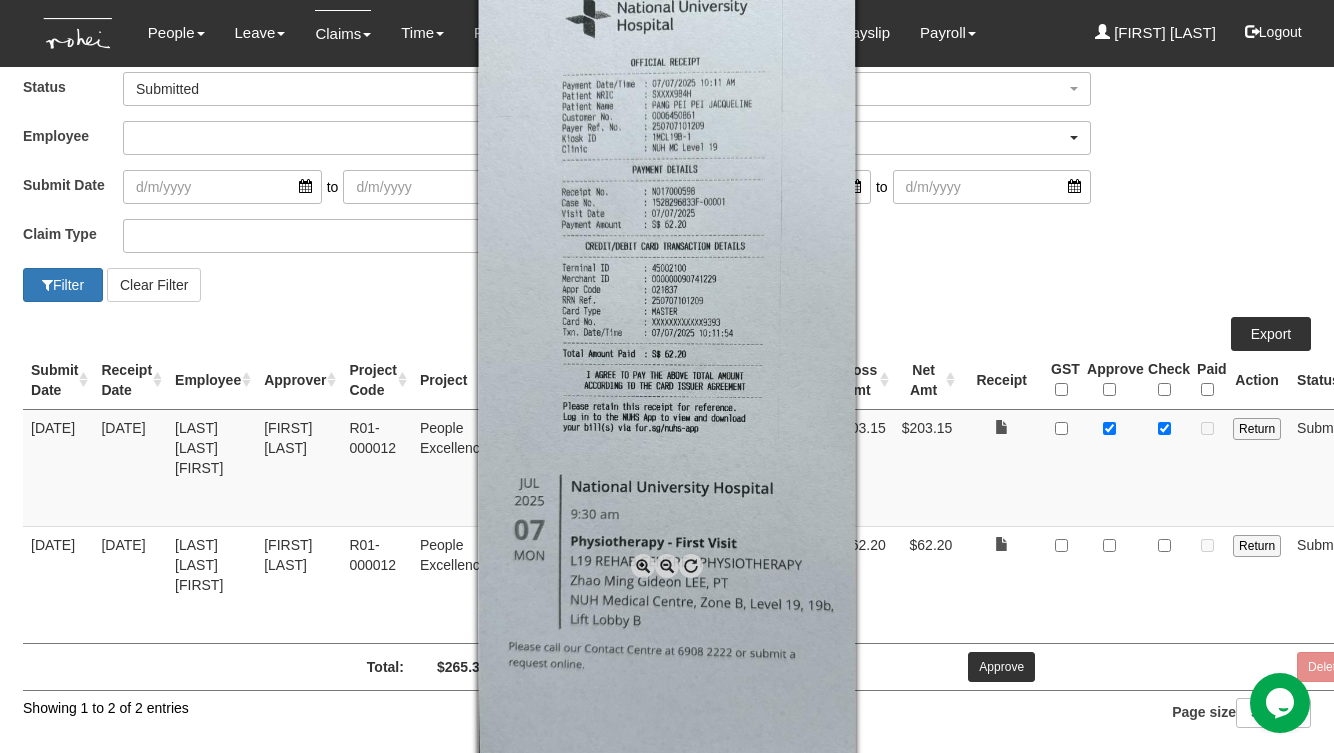 click at bounding box center (643, 566) 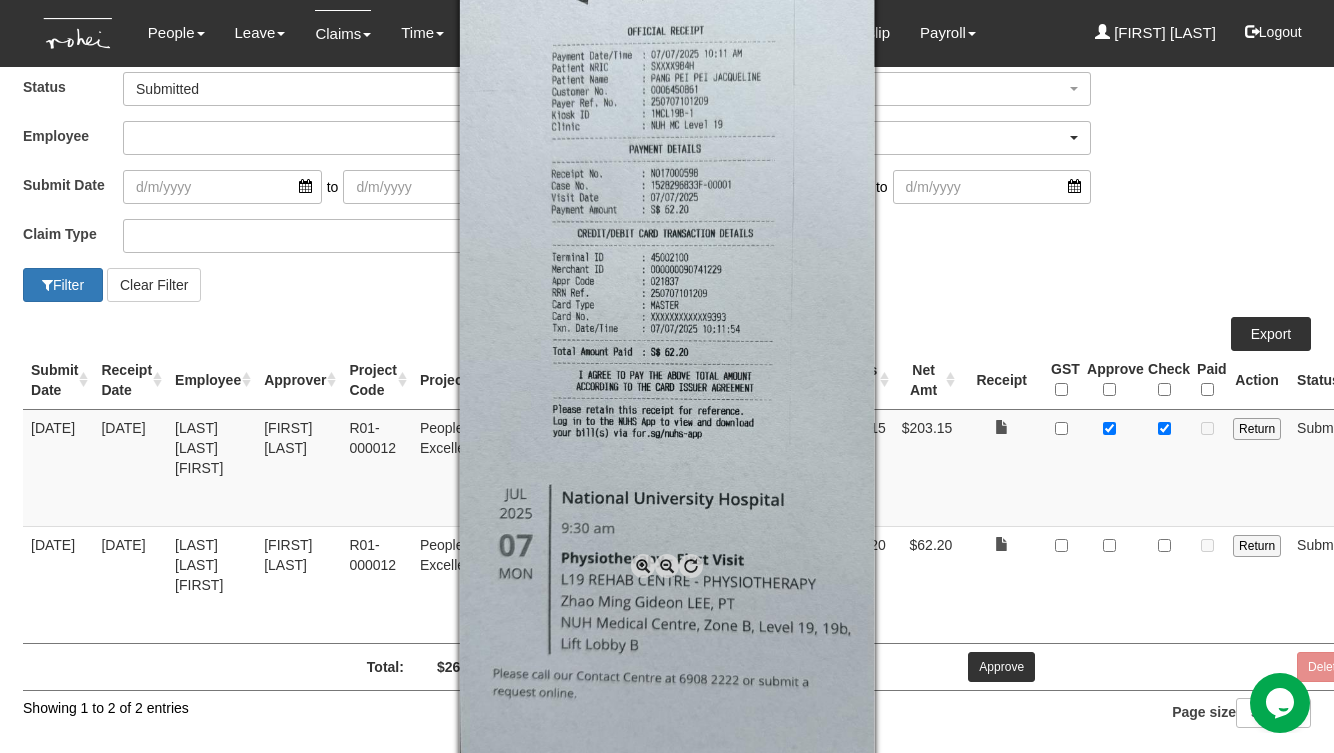 click at bounding box center [643, 566] 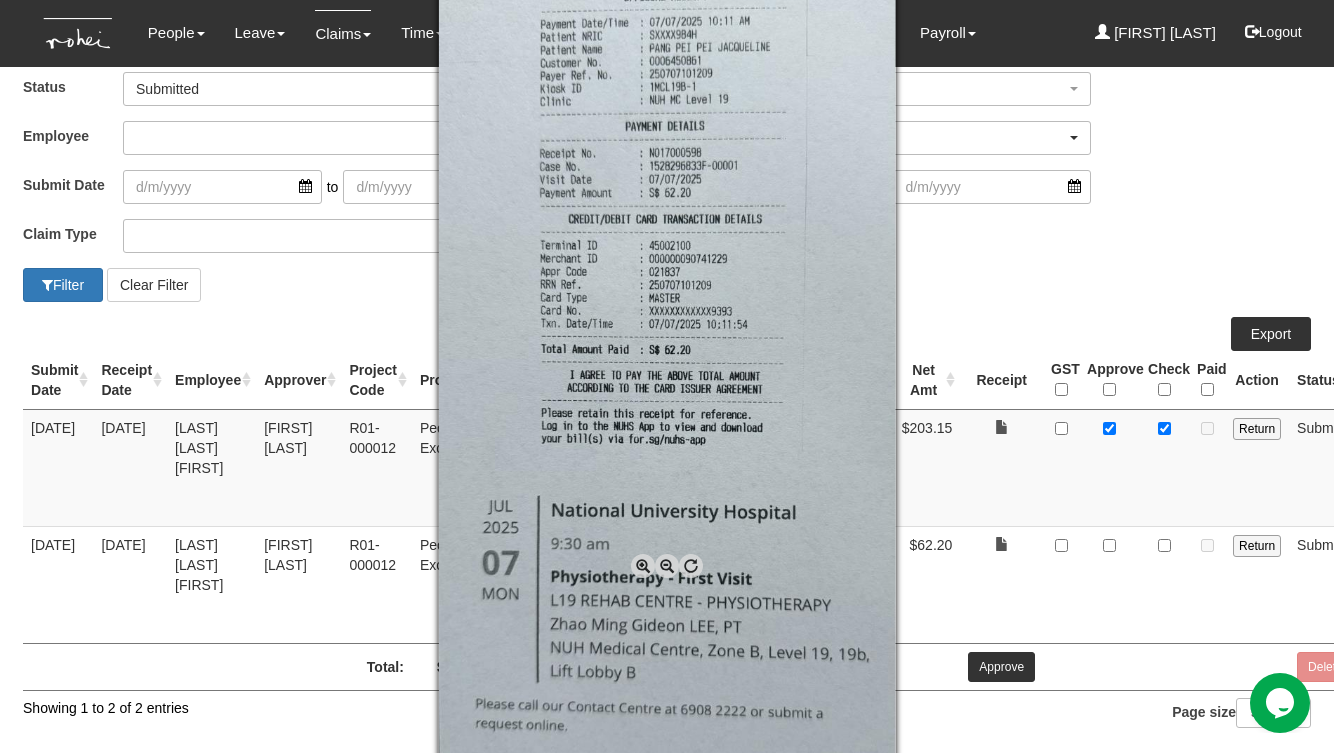click at bounding box center [667, 376] 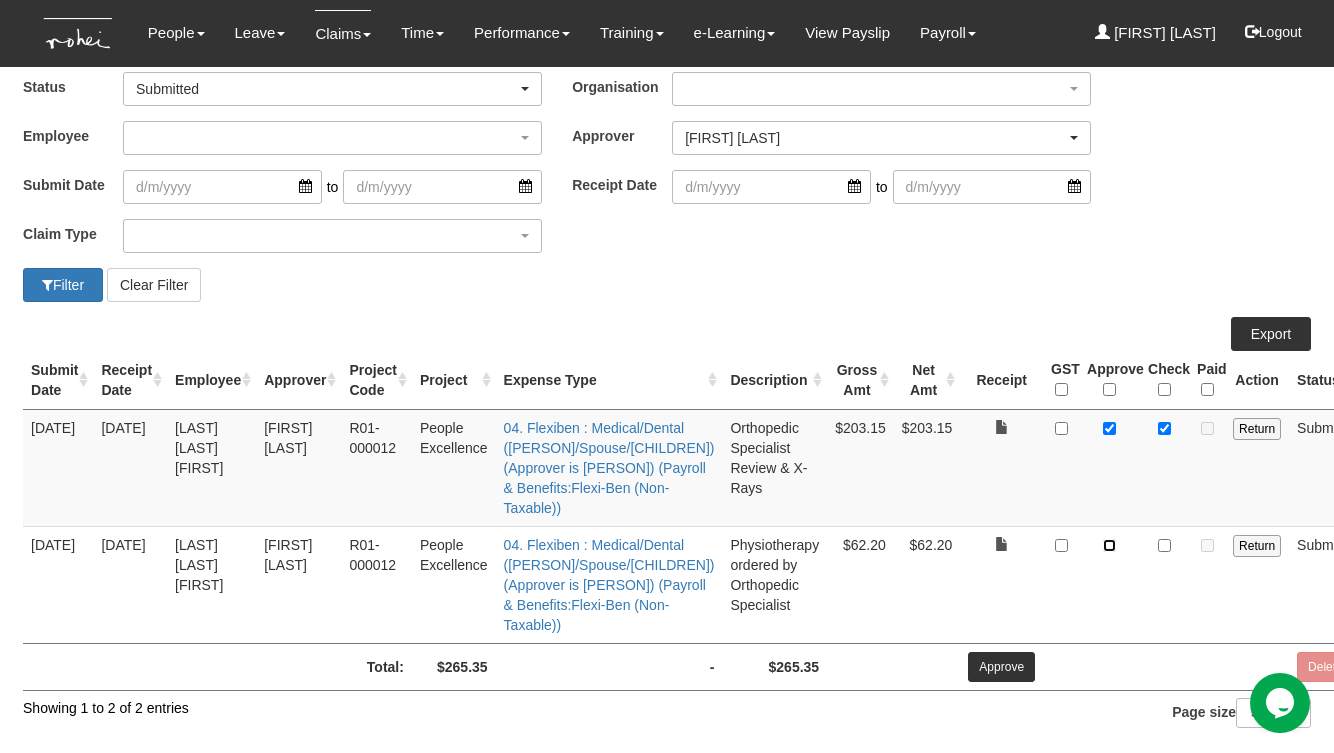 click at bounding box center [1109, 545] 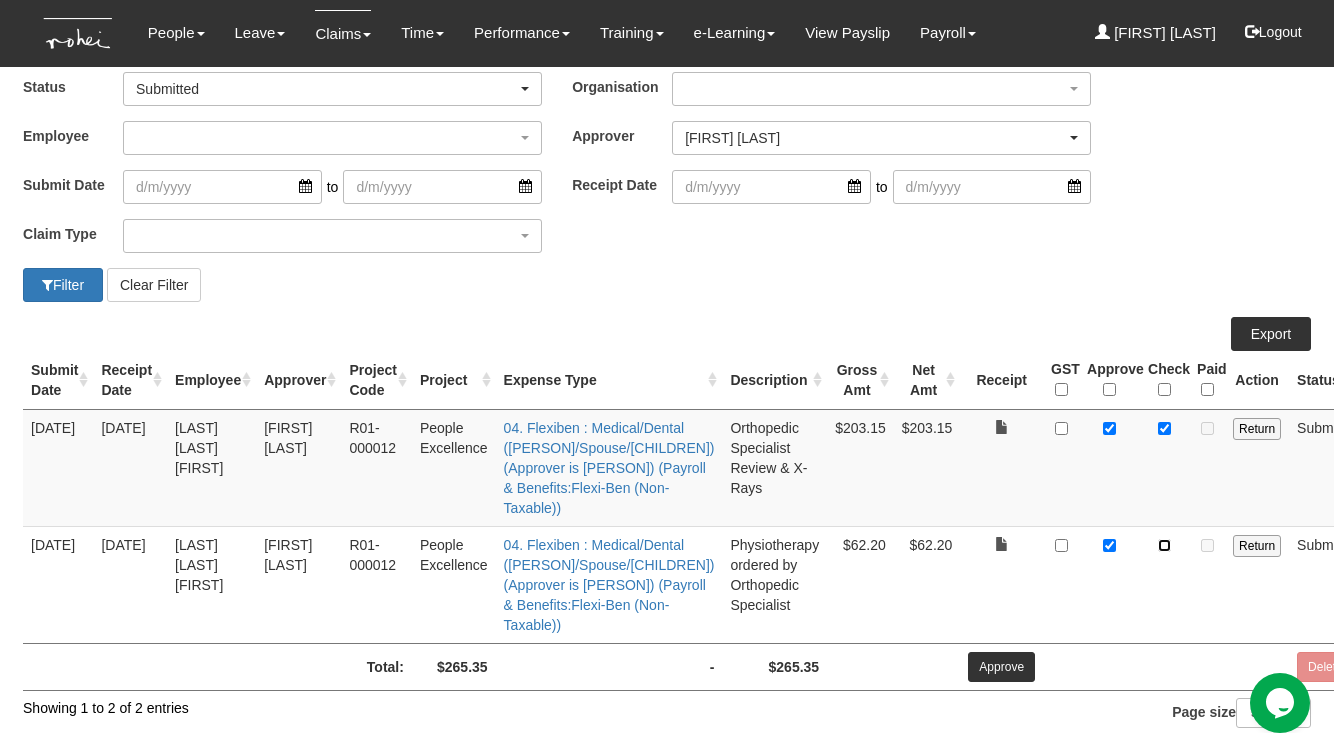 click at bounding box center [1164, 545] 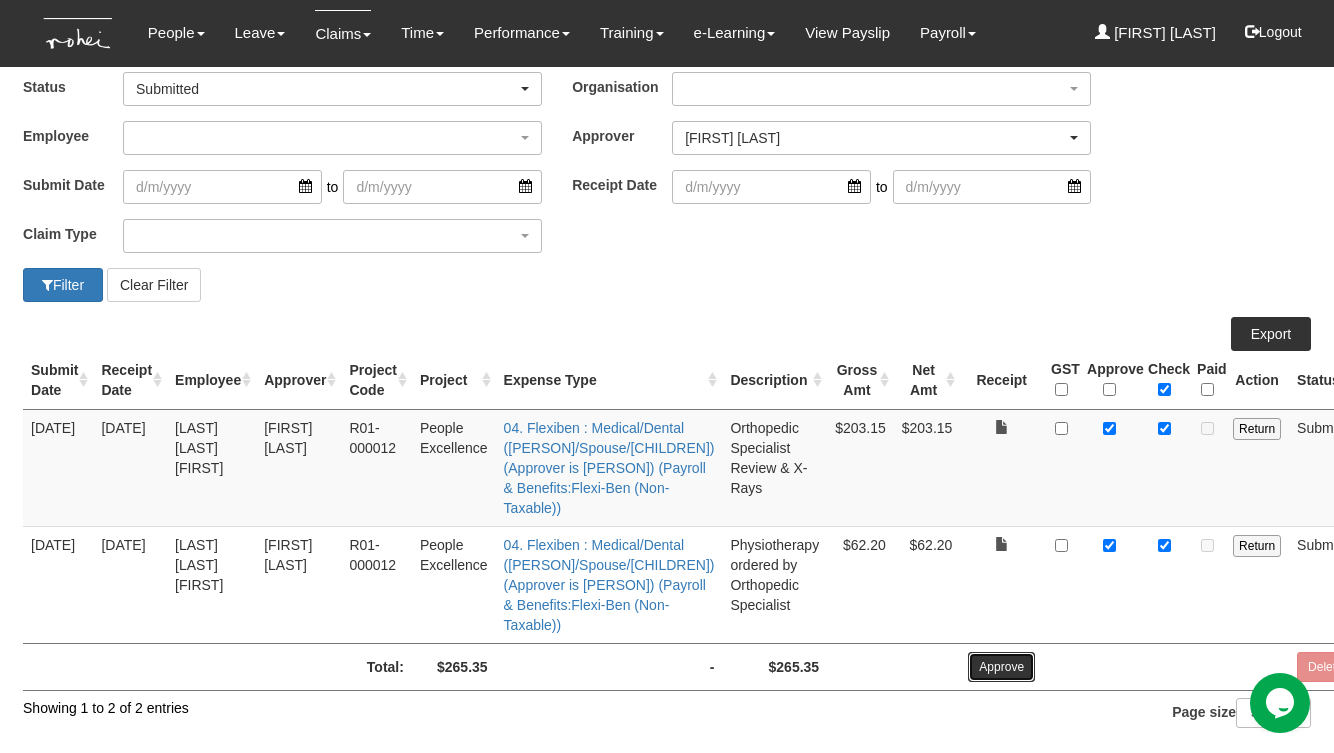 click on "Approve" at bounding box center [1001, 667] 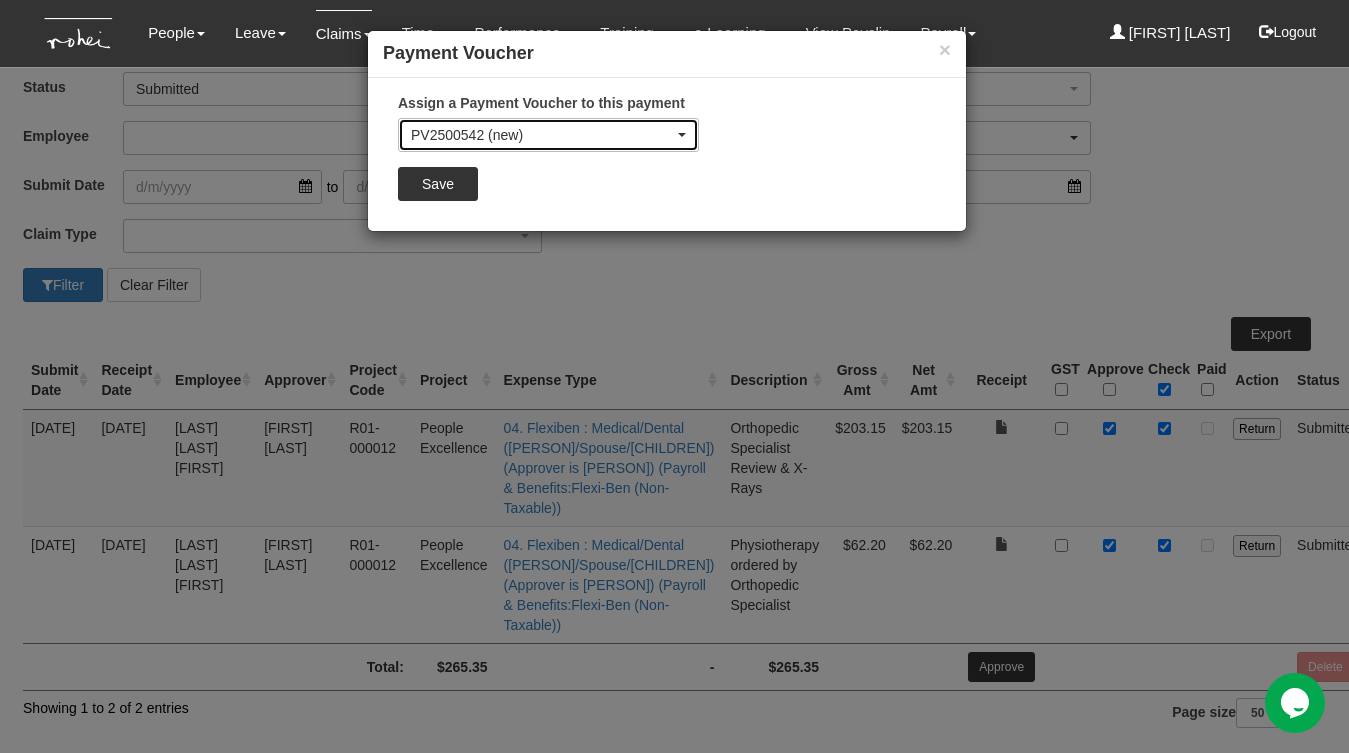 click on "PV2500542 (new)" at bounding box center (542, 135) 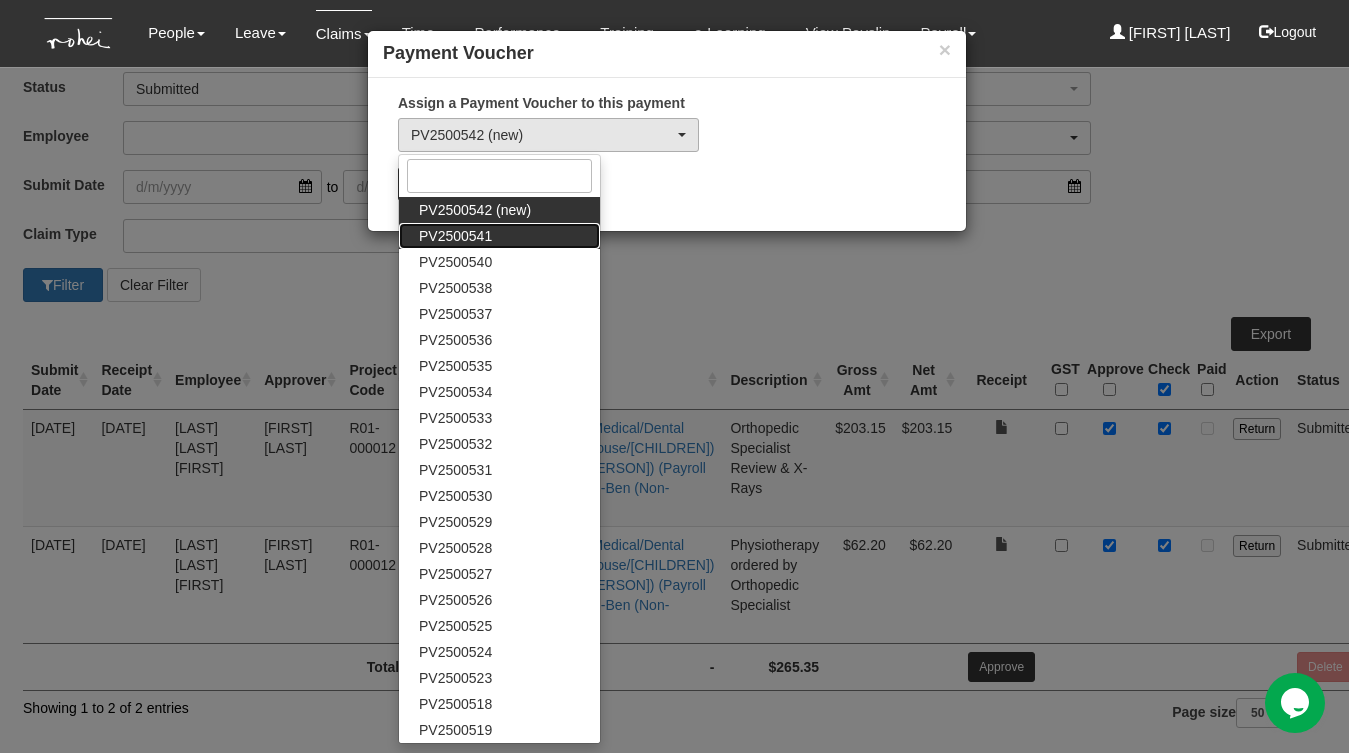 click on "PV2500541" at bounding box center [475, 210] 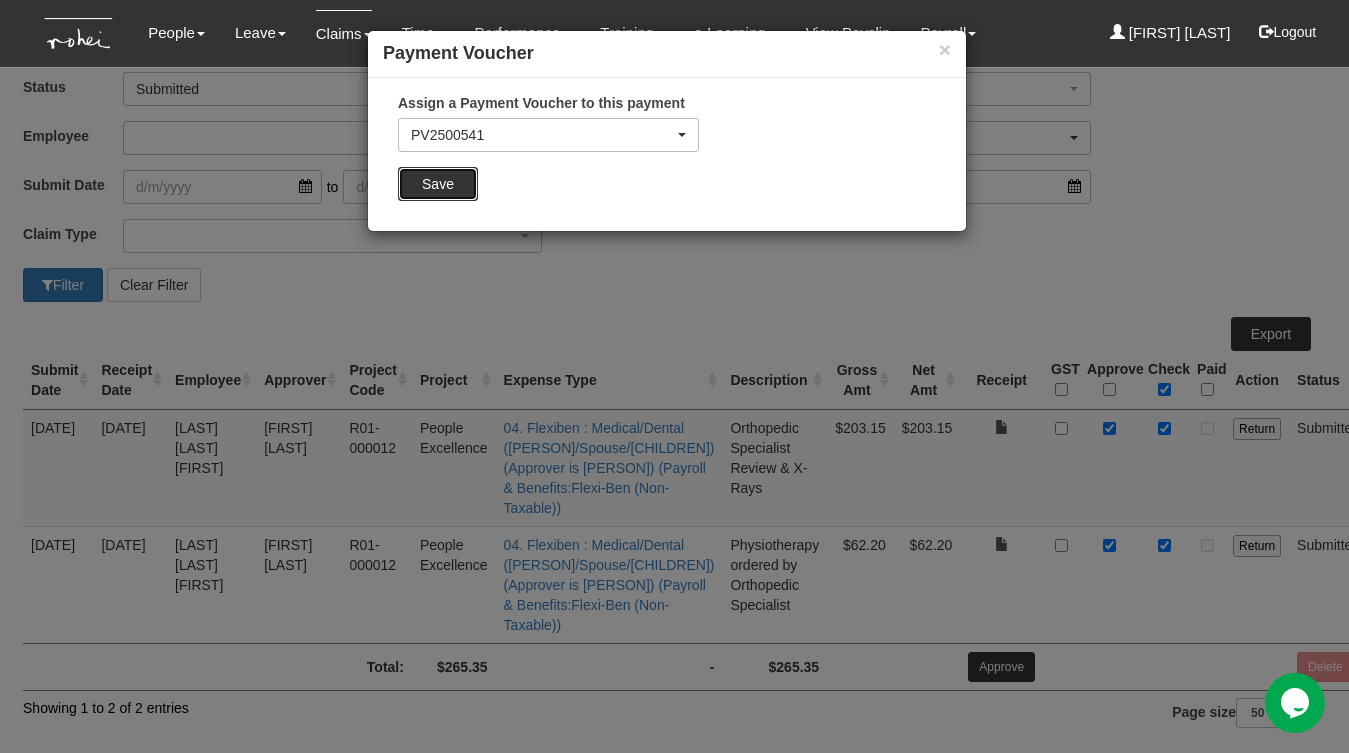 click on "Save" at bounding box center (438, 184) 